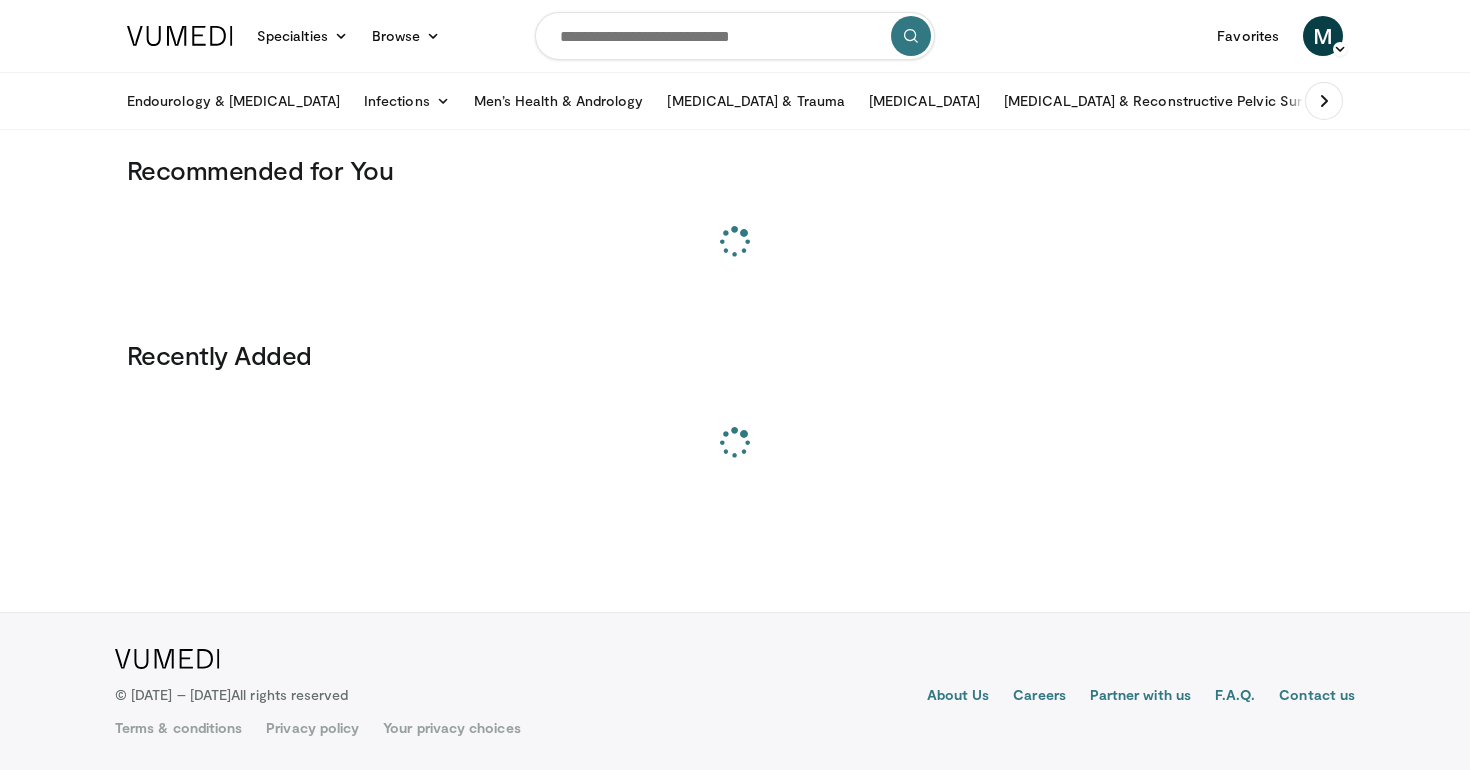 scroll, scrollTop: 0, scrollLeft: 0, axis: both 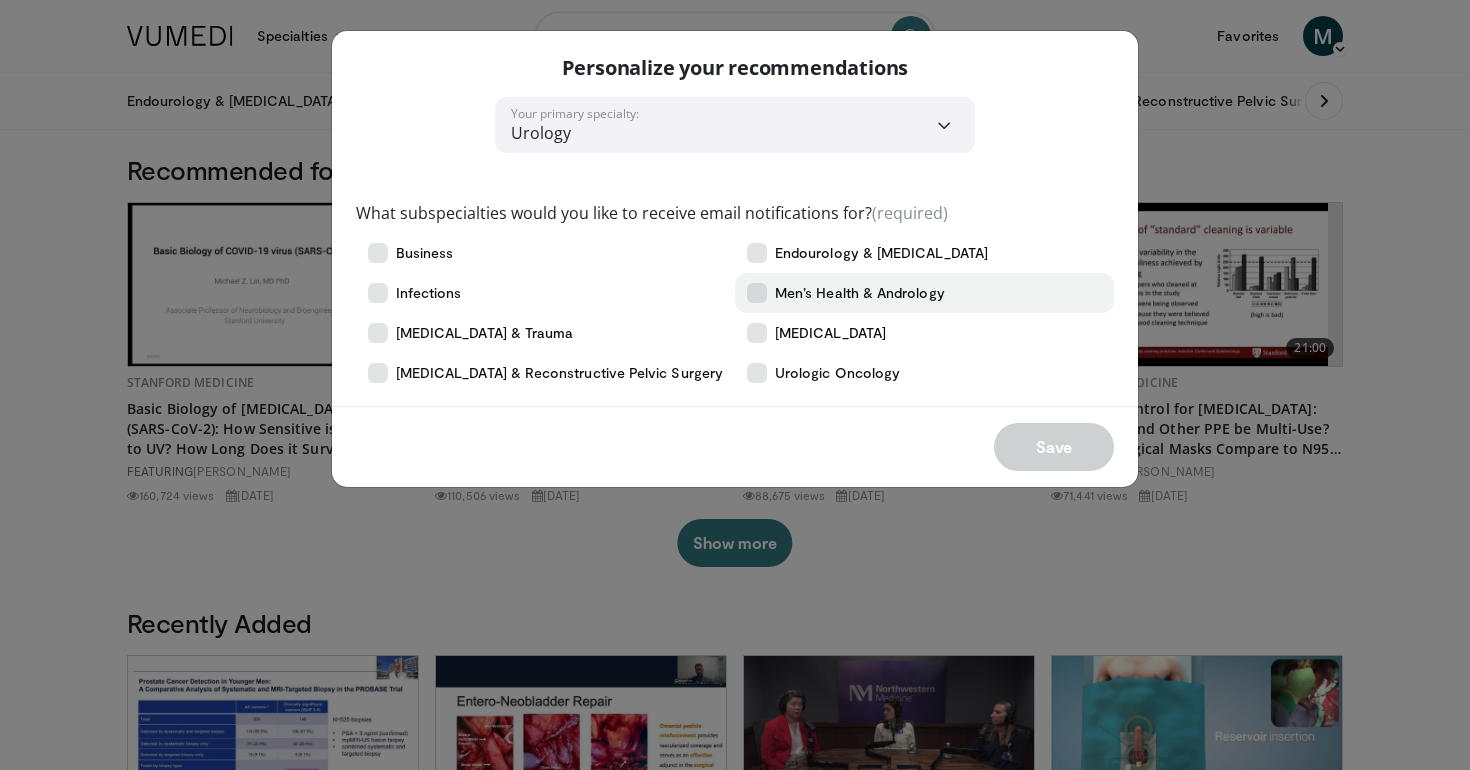 click on "Men’s Health & Andrology" at bounding box center [860, 293] 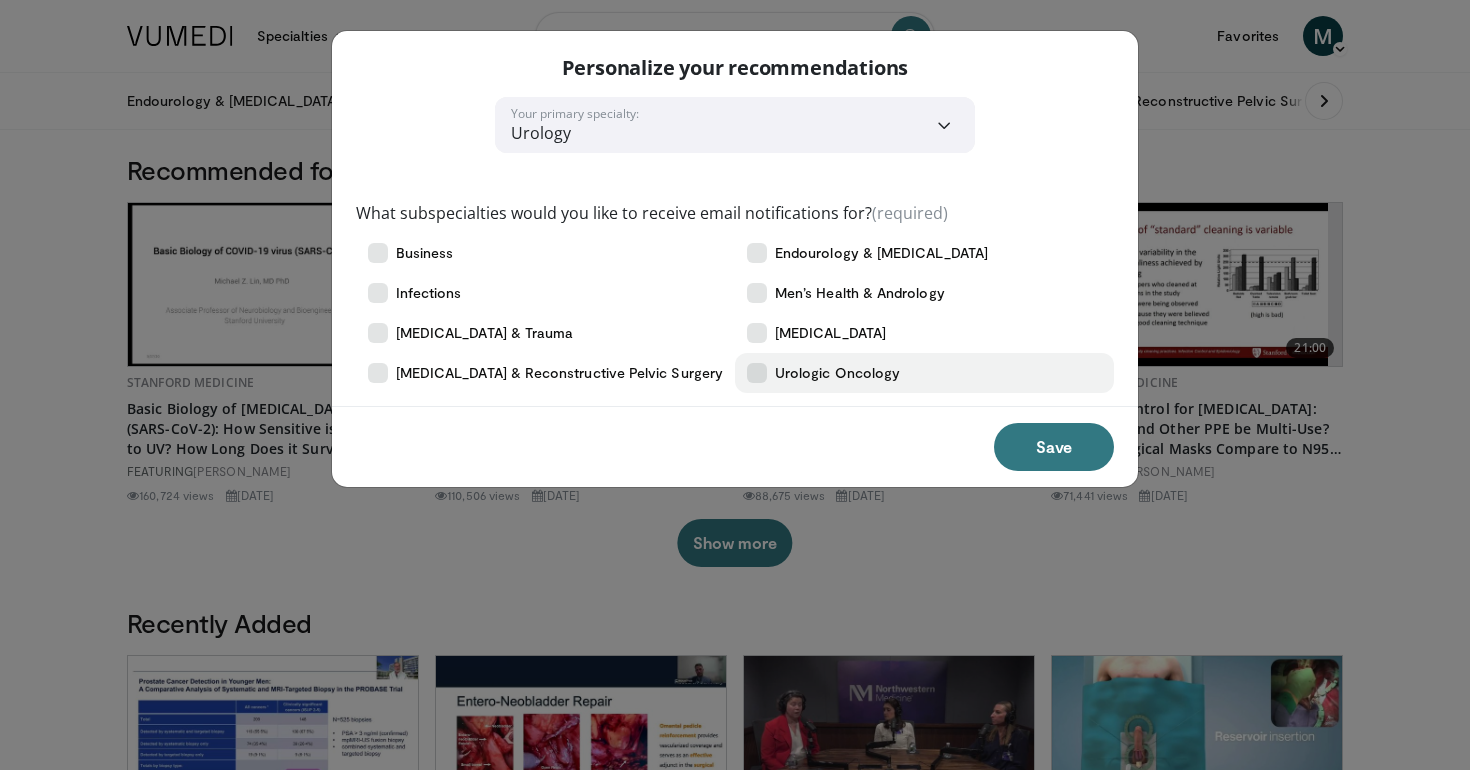 click on "Urologic Oncology" at bounding box center [837, 373] 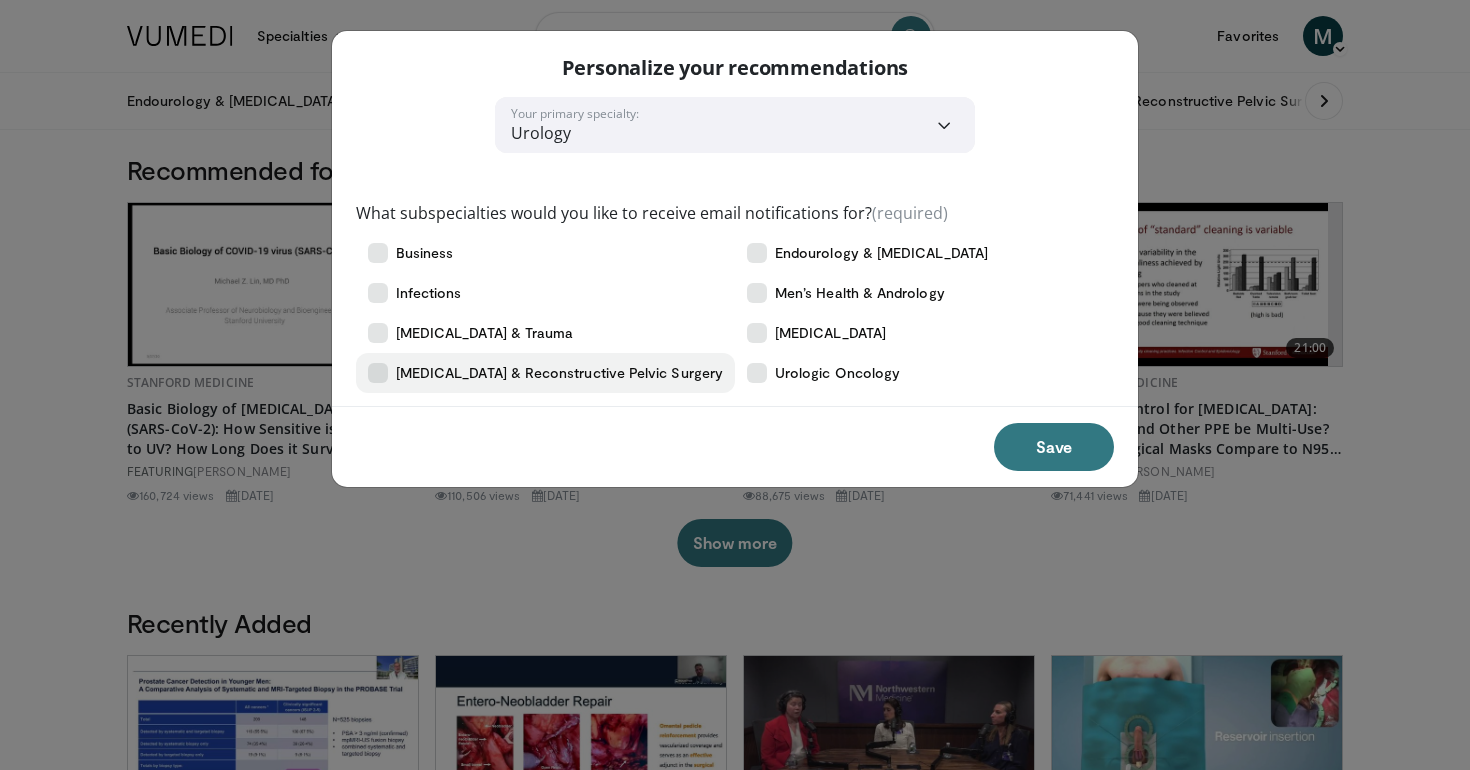 click on "[MEDICAL_DATA] & Reconstructive Pelvic Surgery" at bounding box center (559, 373) 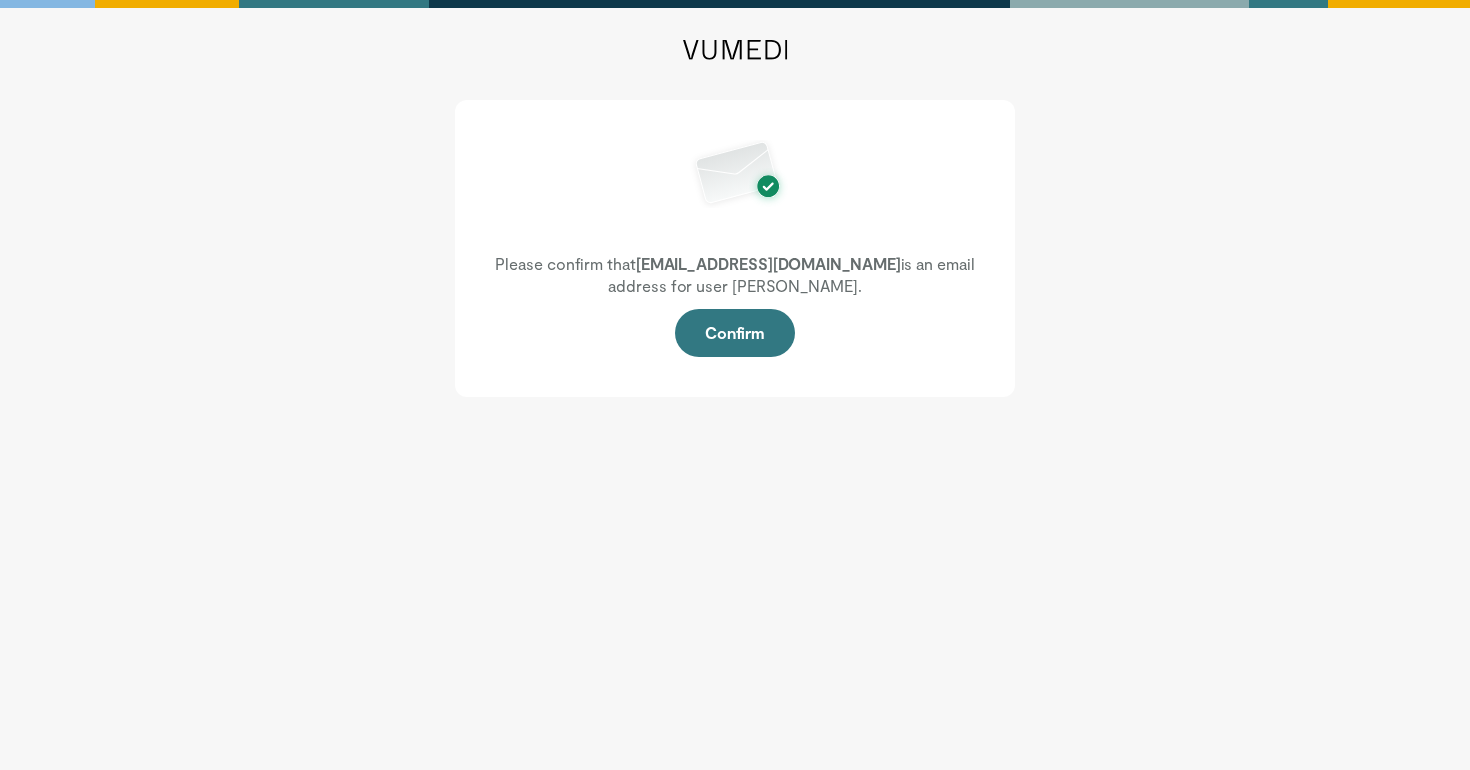scroll, scrollTop: 0, scrollLeft: 0, axis: both 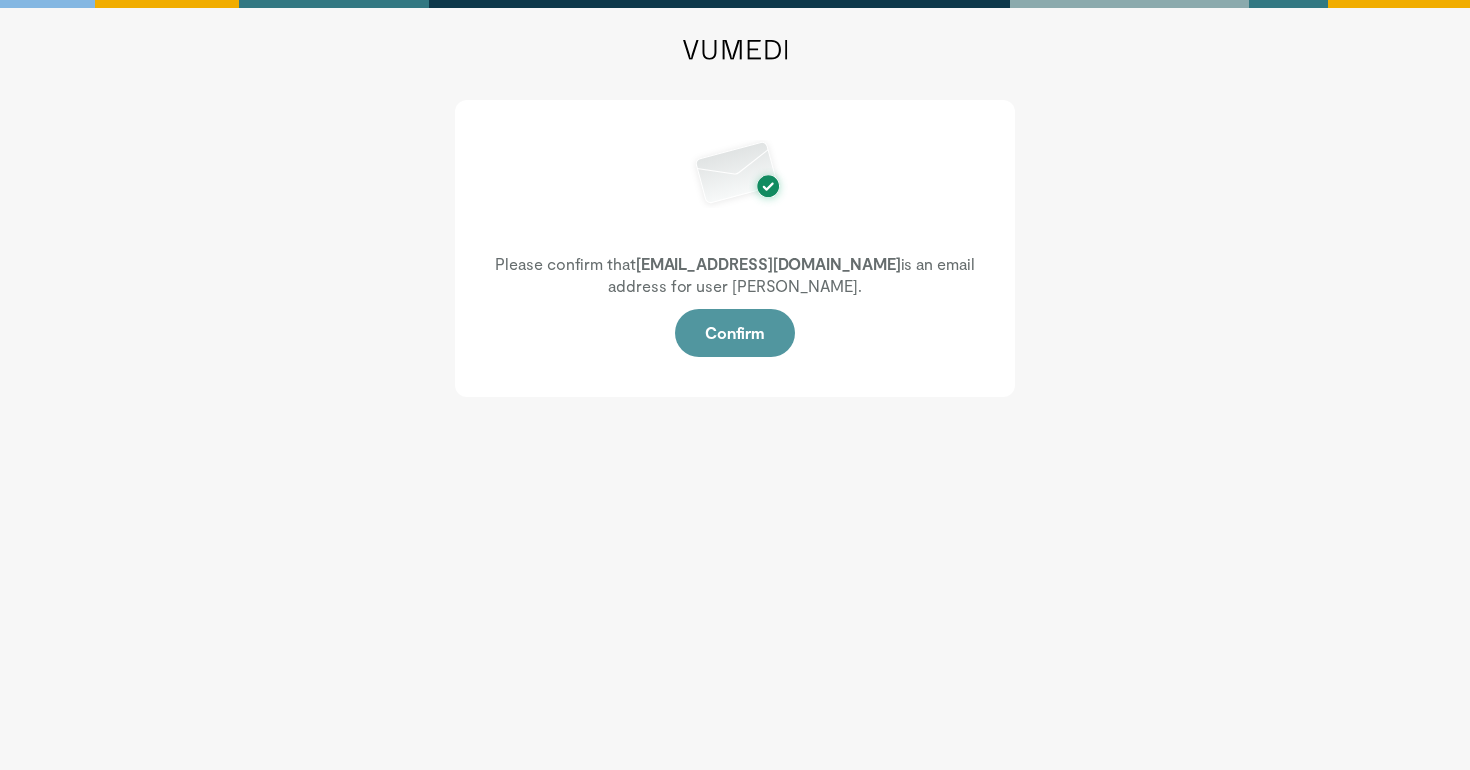 click on "Confirm" at bounding box center (735, 333) 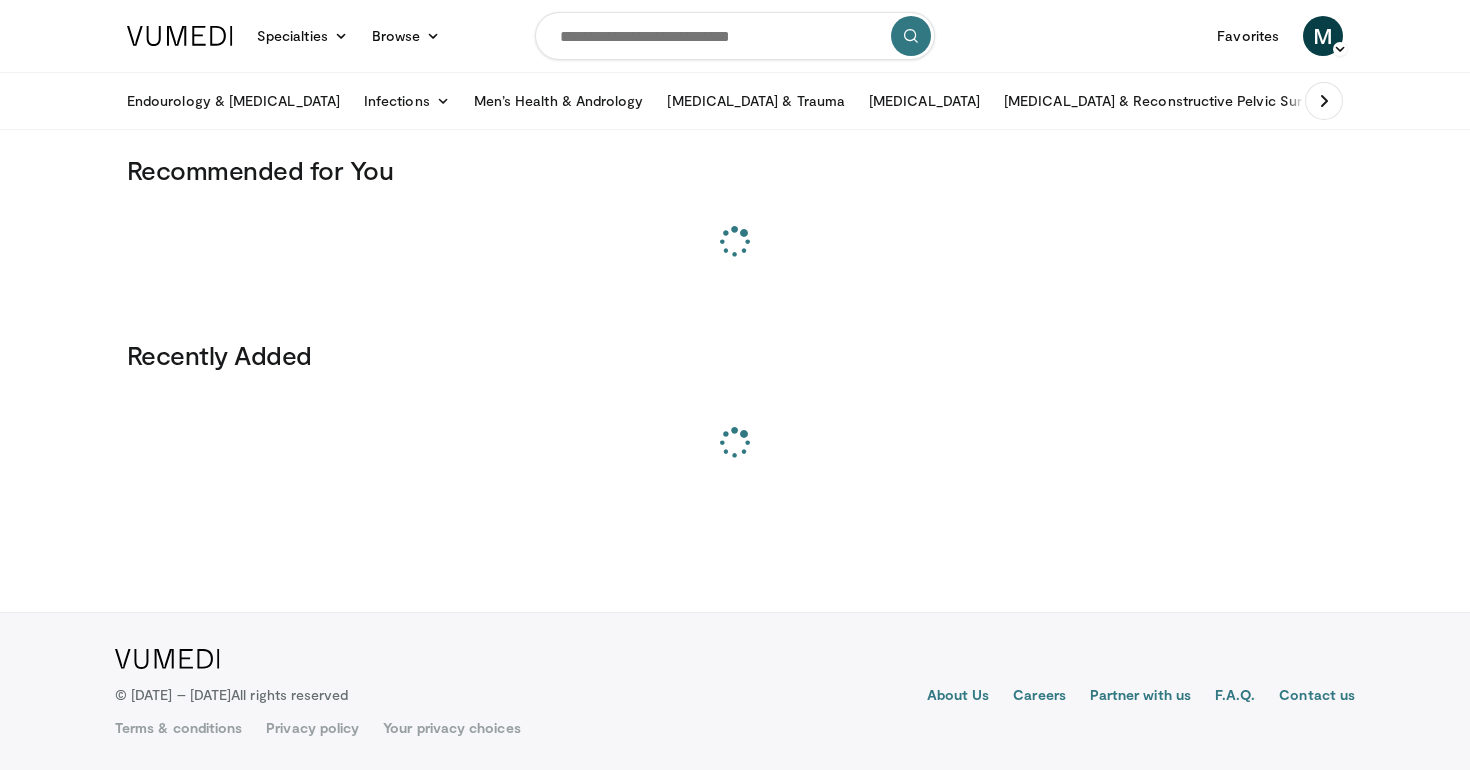scroll, scrollTop: 0, scrollLeft: 0, axis: both 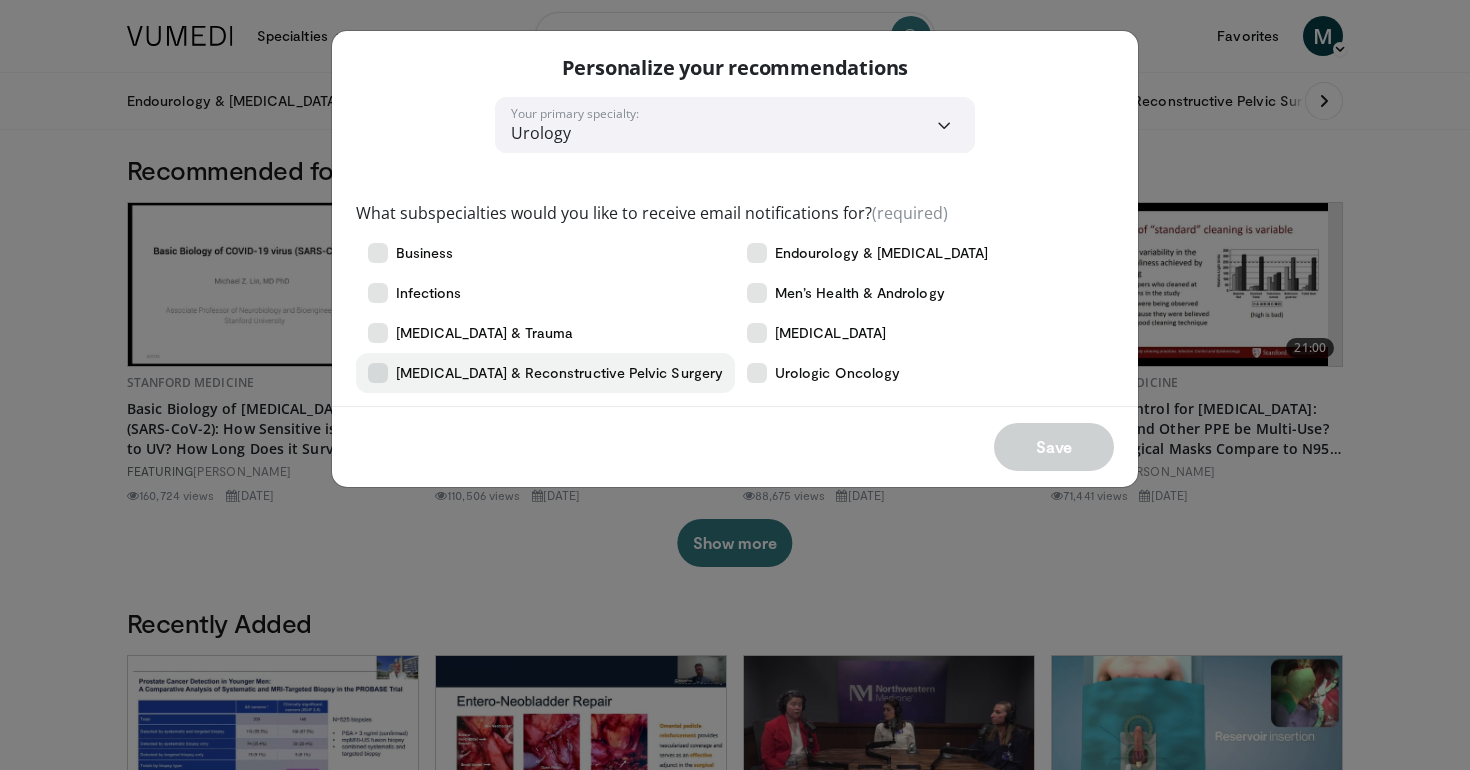 click on "[MEDICAL_DATA] & Reconstructive Pelvic Surgery" at bounding box center (559, 373) 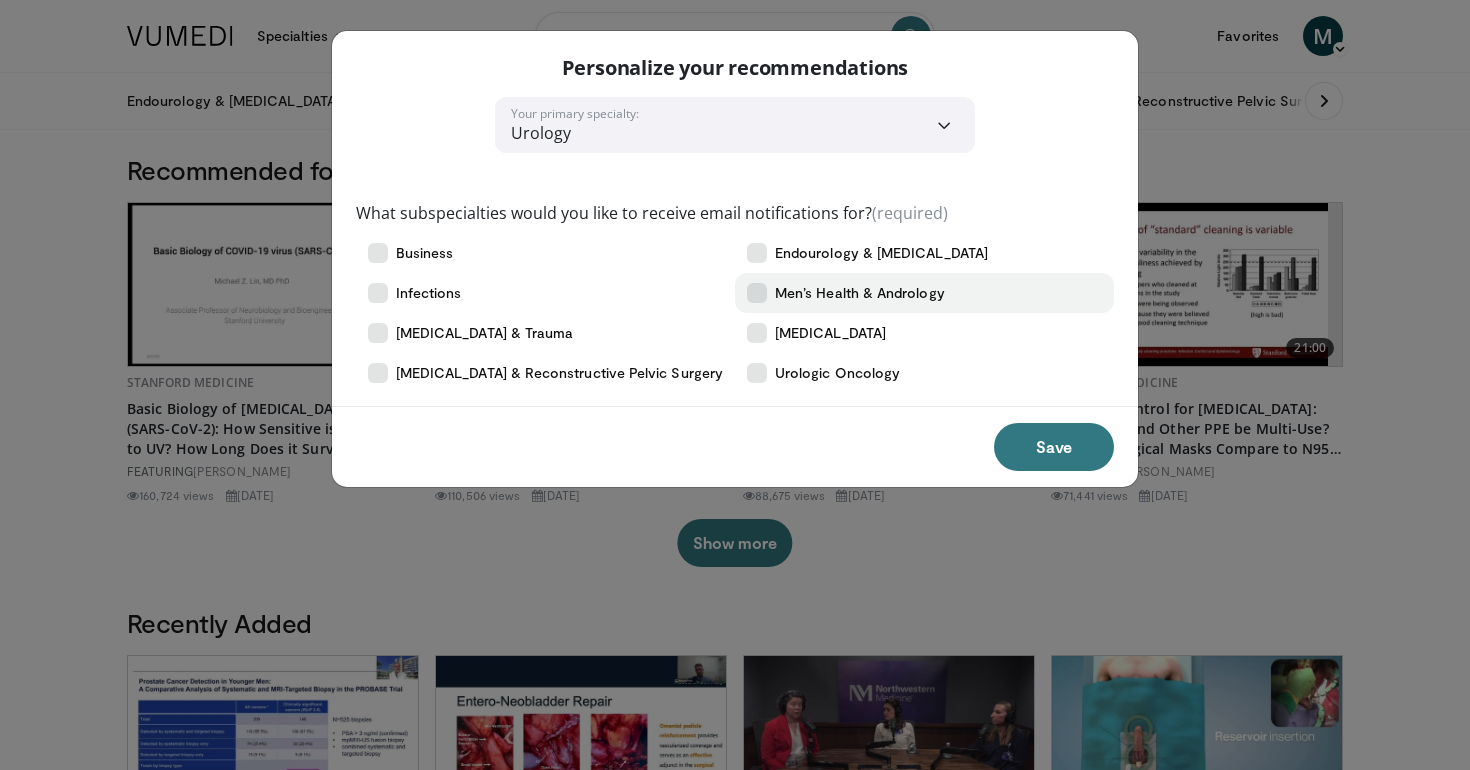click on "Men’s Health & Andrology" at bounding box center (860, 293) 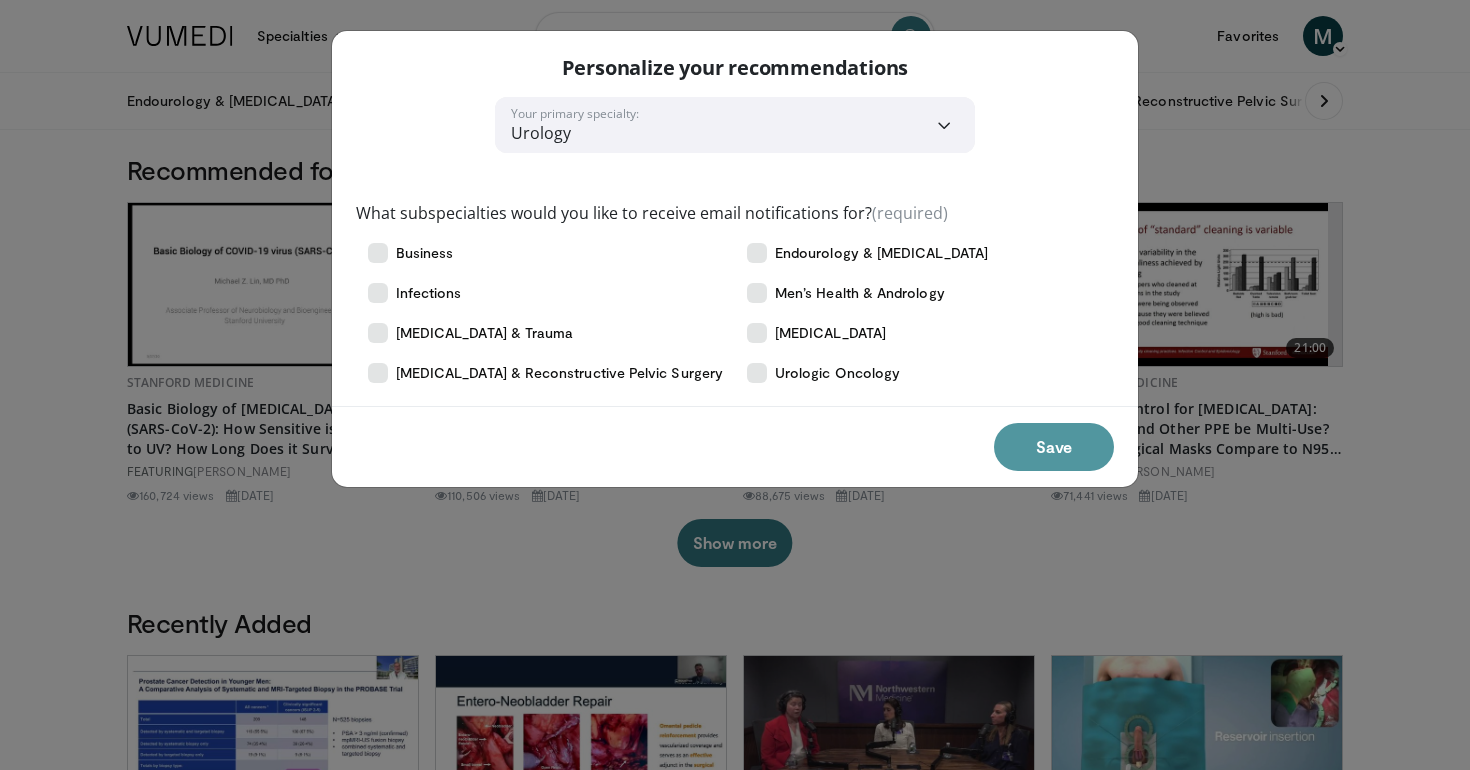 click on "Save" at bounding box center [1054, 447] 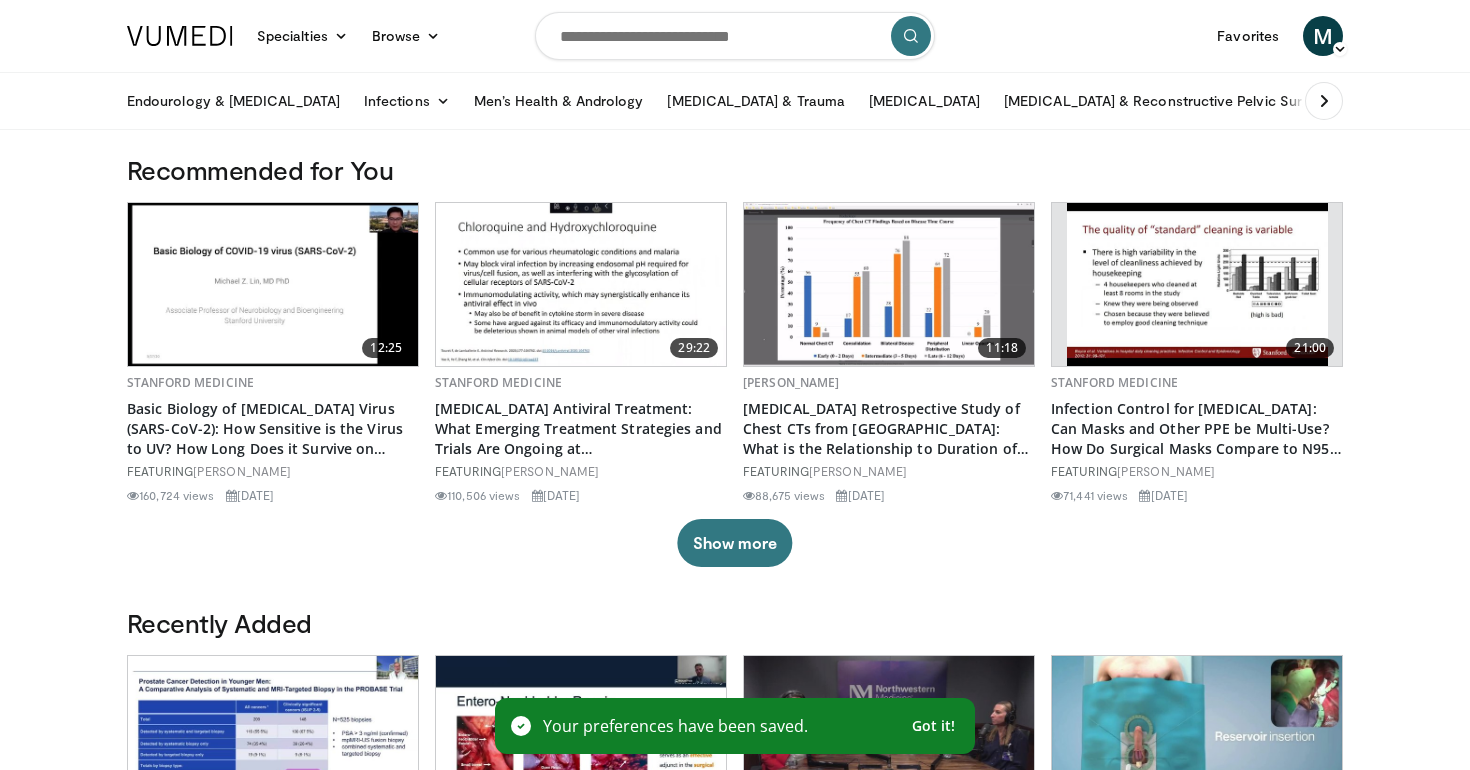 click at bounding box center [735, 36] 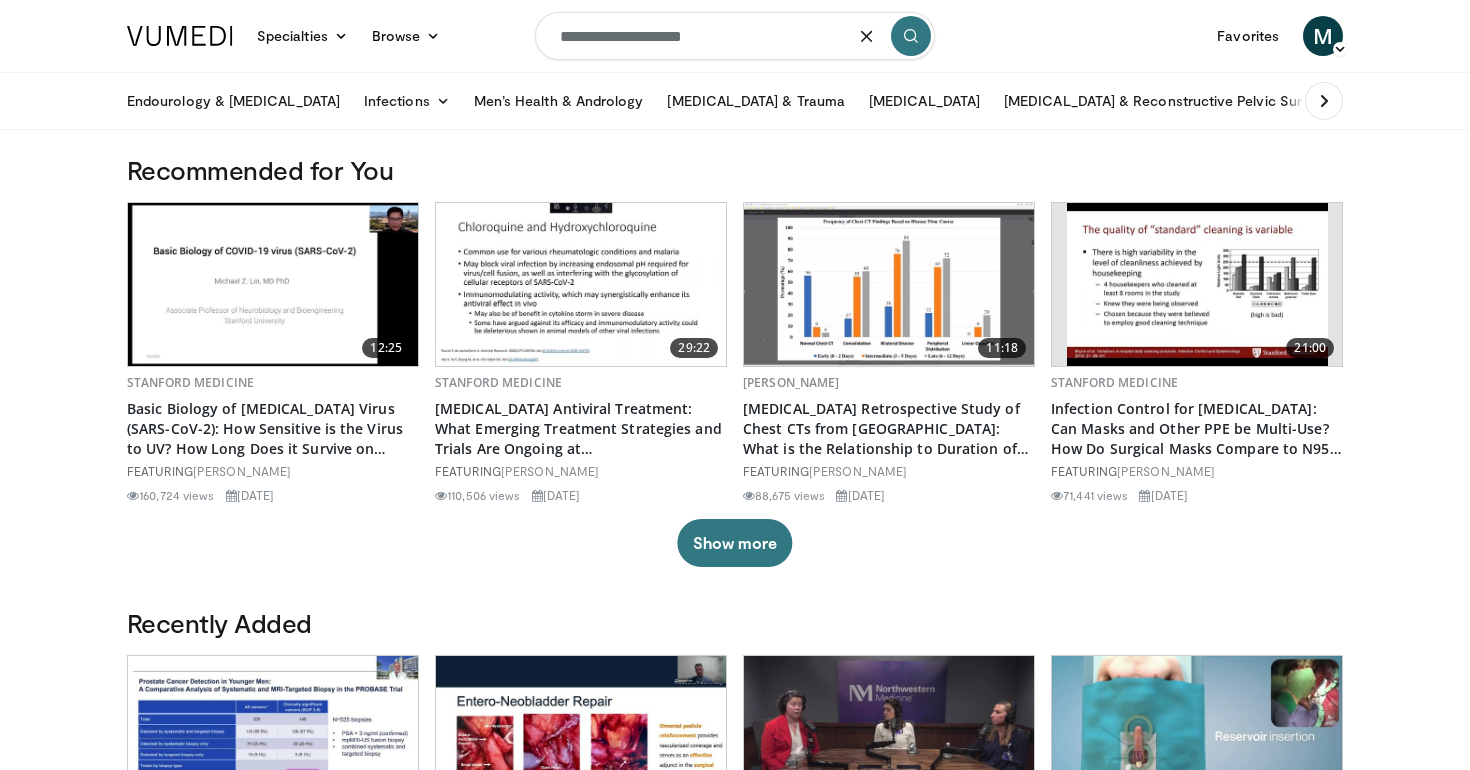 type on "**********" 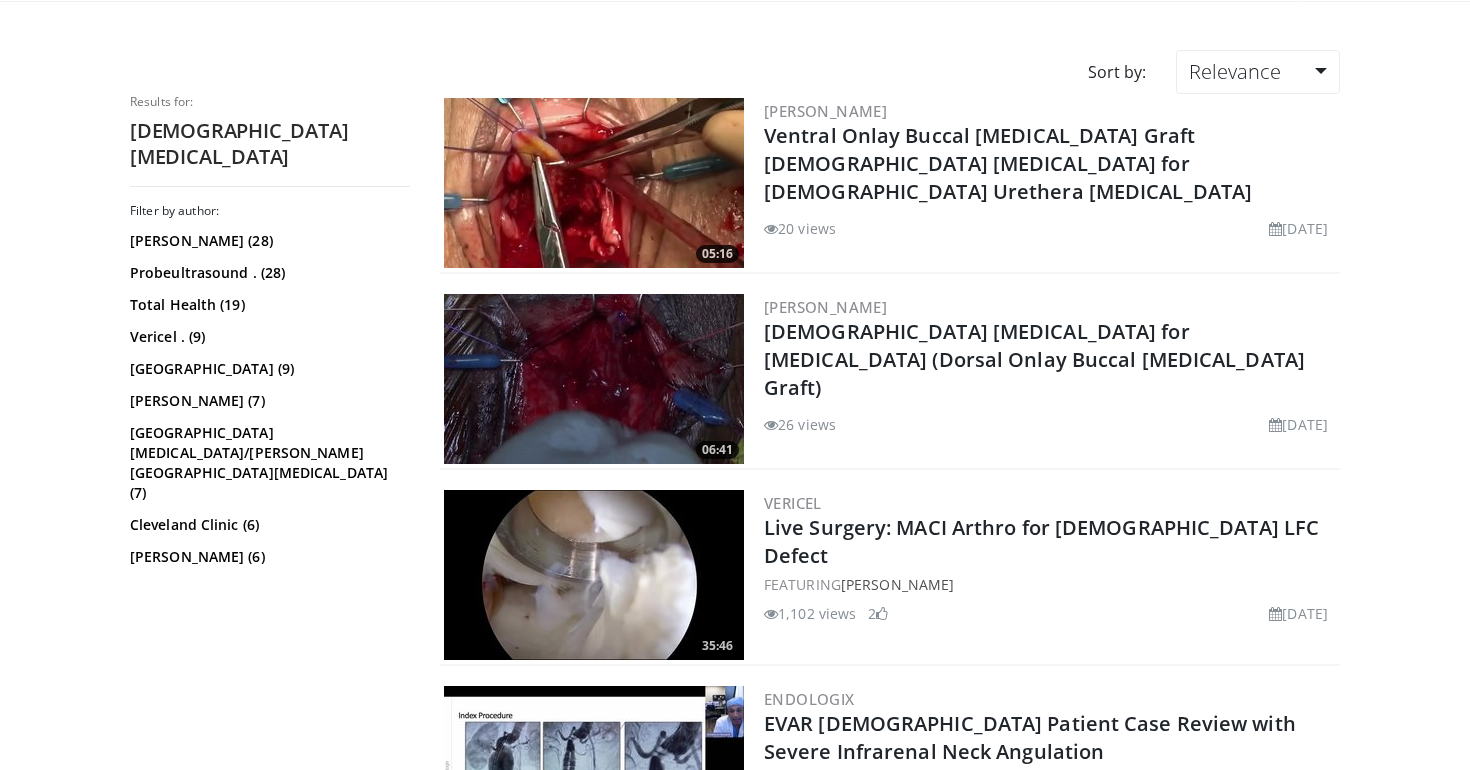 scroll, scrollTop: 140, scrollLeft: 0, axis: vertical 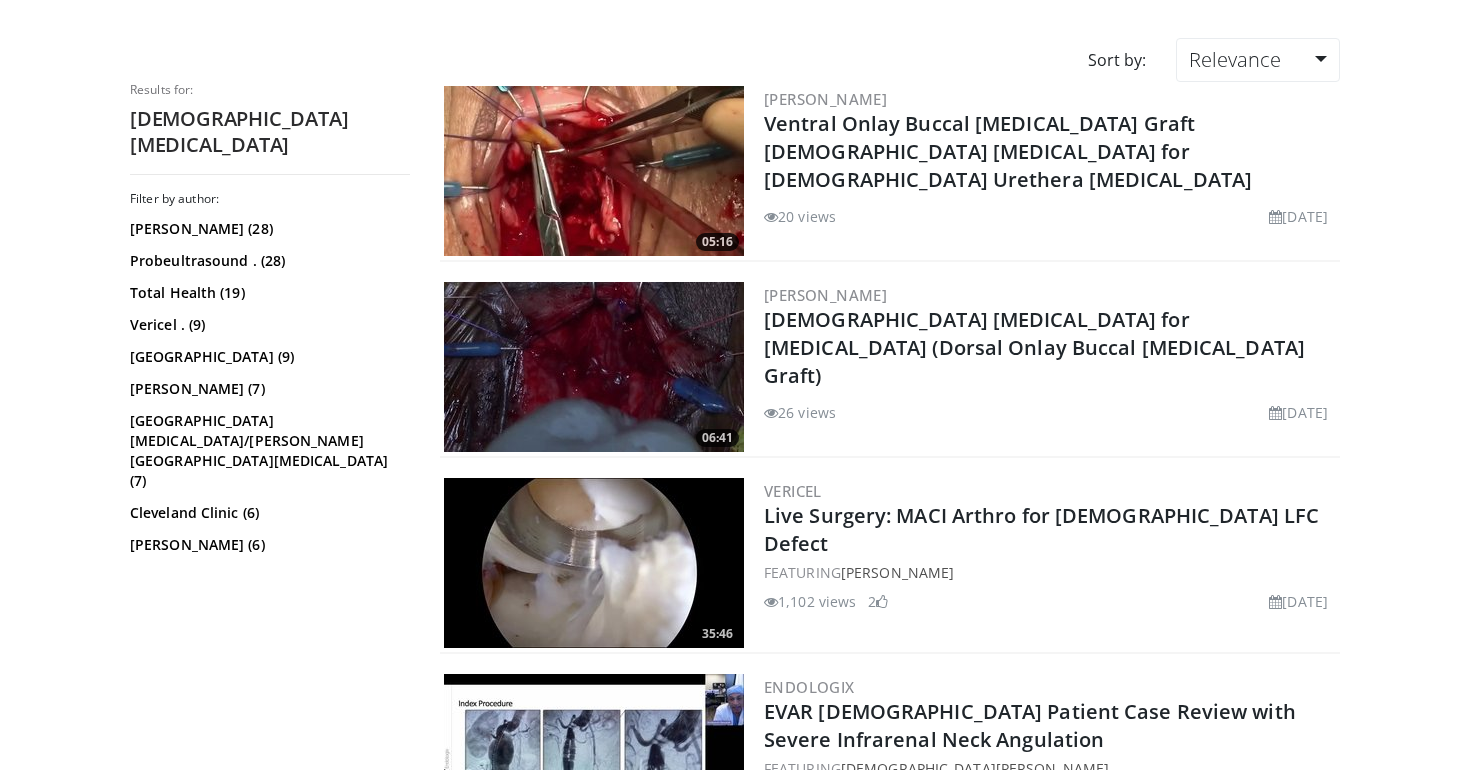 click at bounding box center (594, 367) 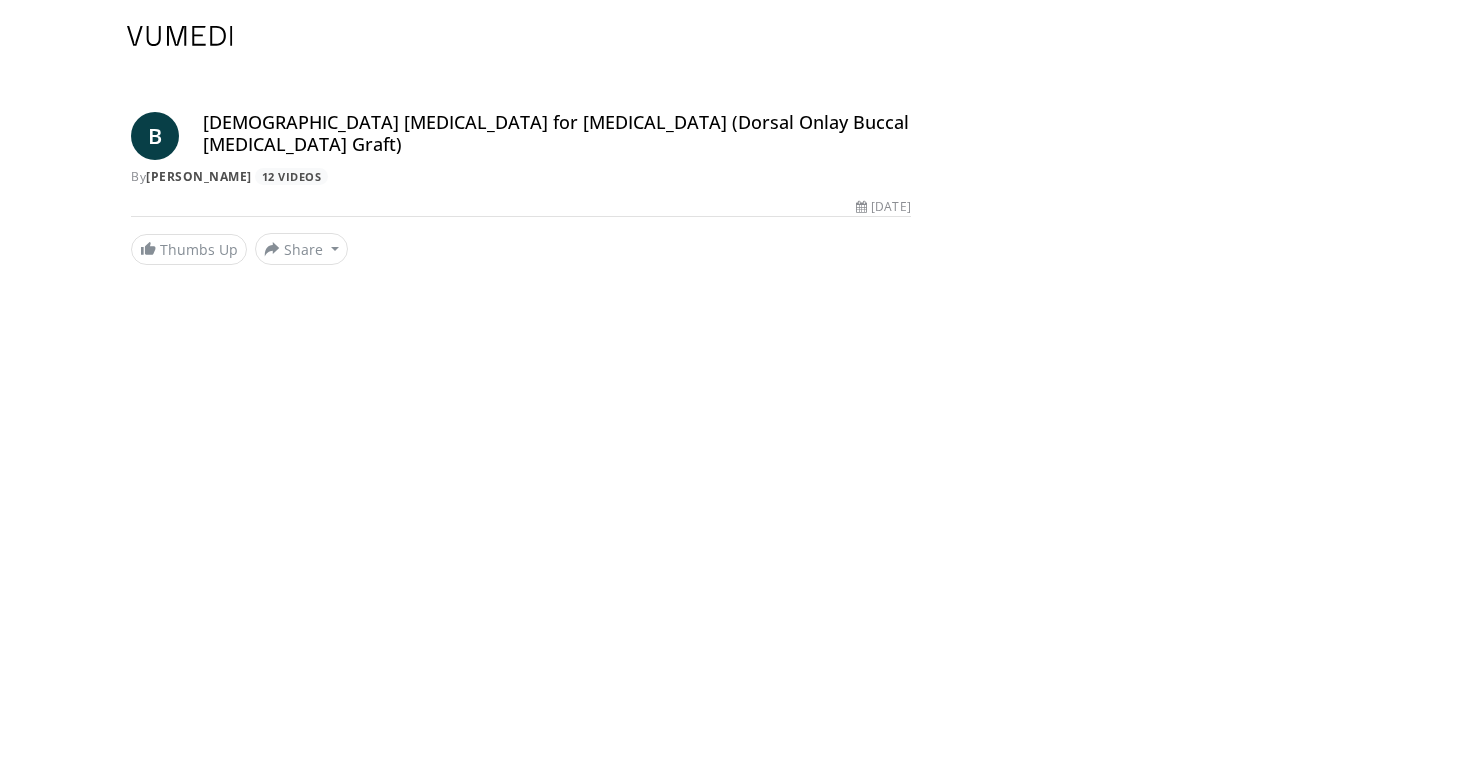 scroll, scrollTop: 0, scrollLeft: 0, axis: both 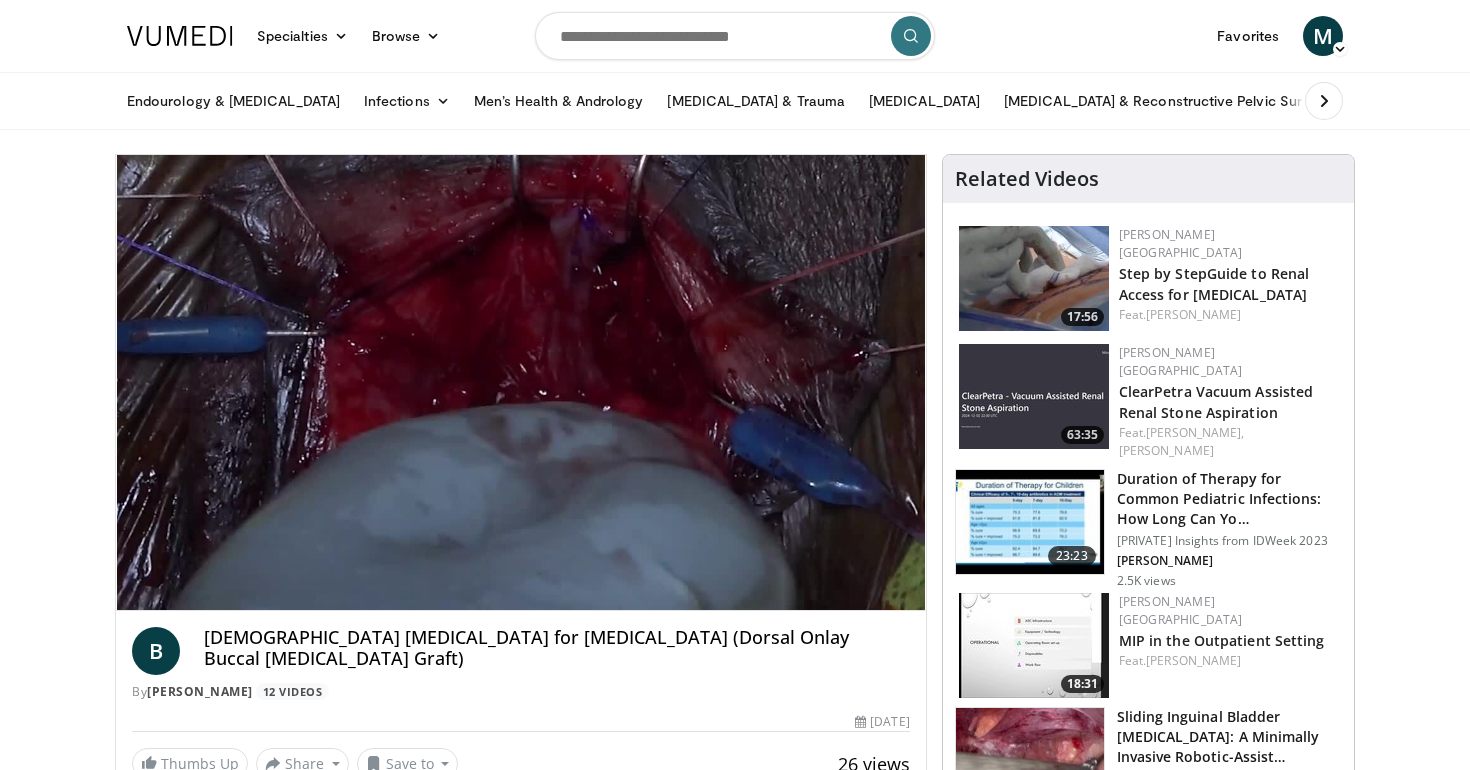 click at bounding box center (906, 630) 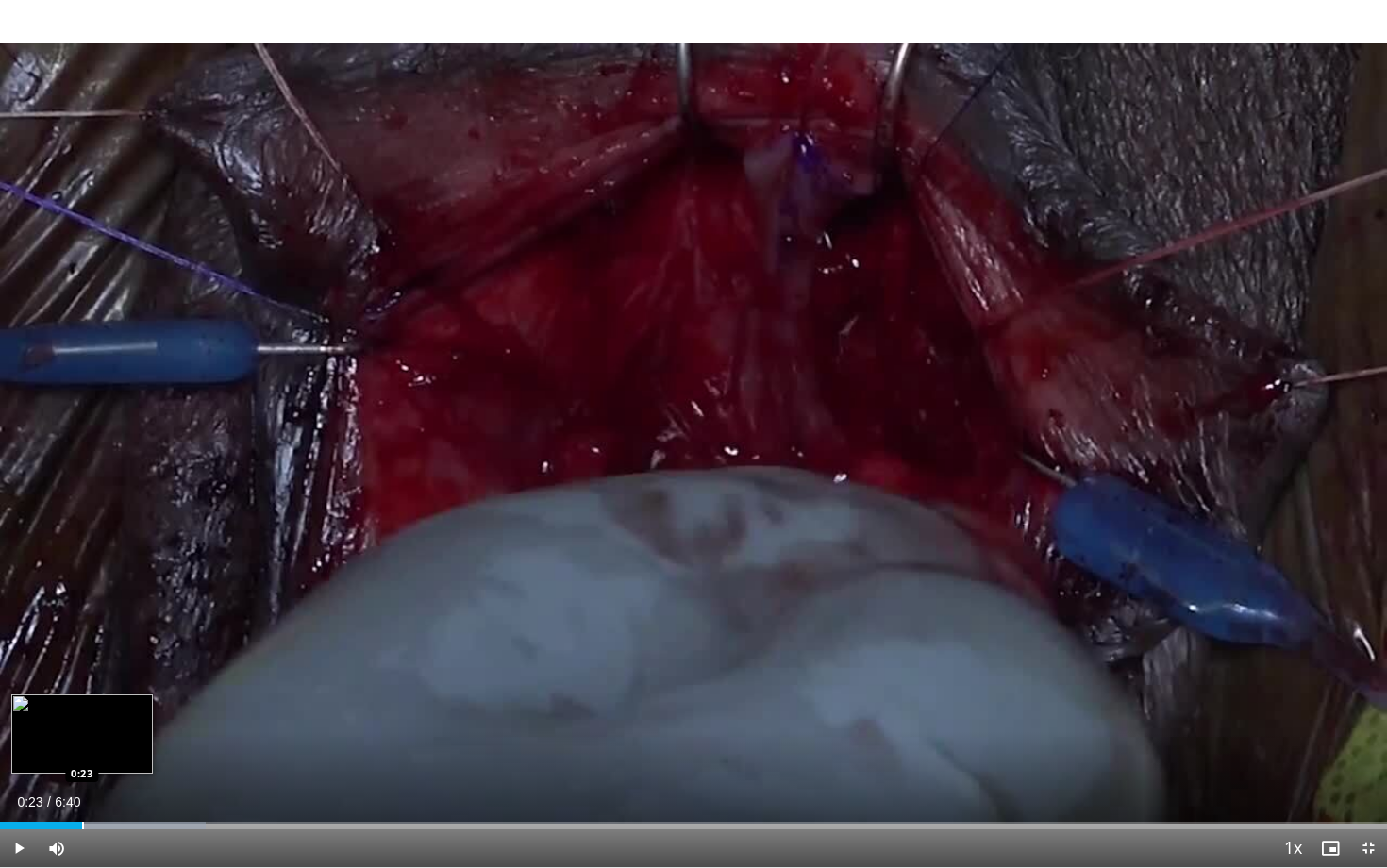 click at bounding box center (83, 826) 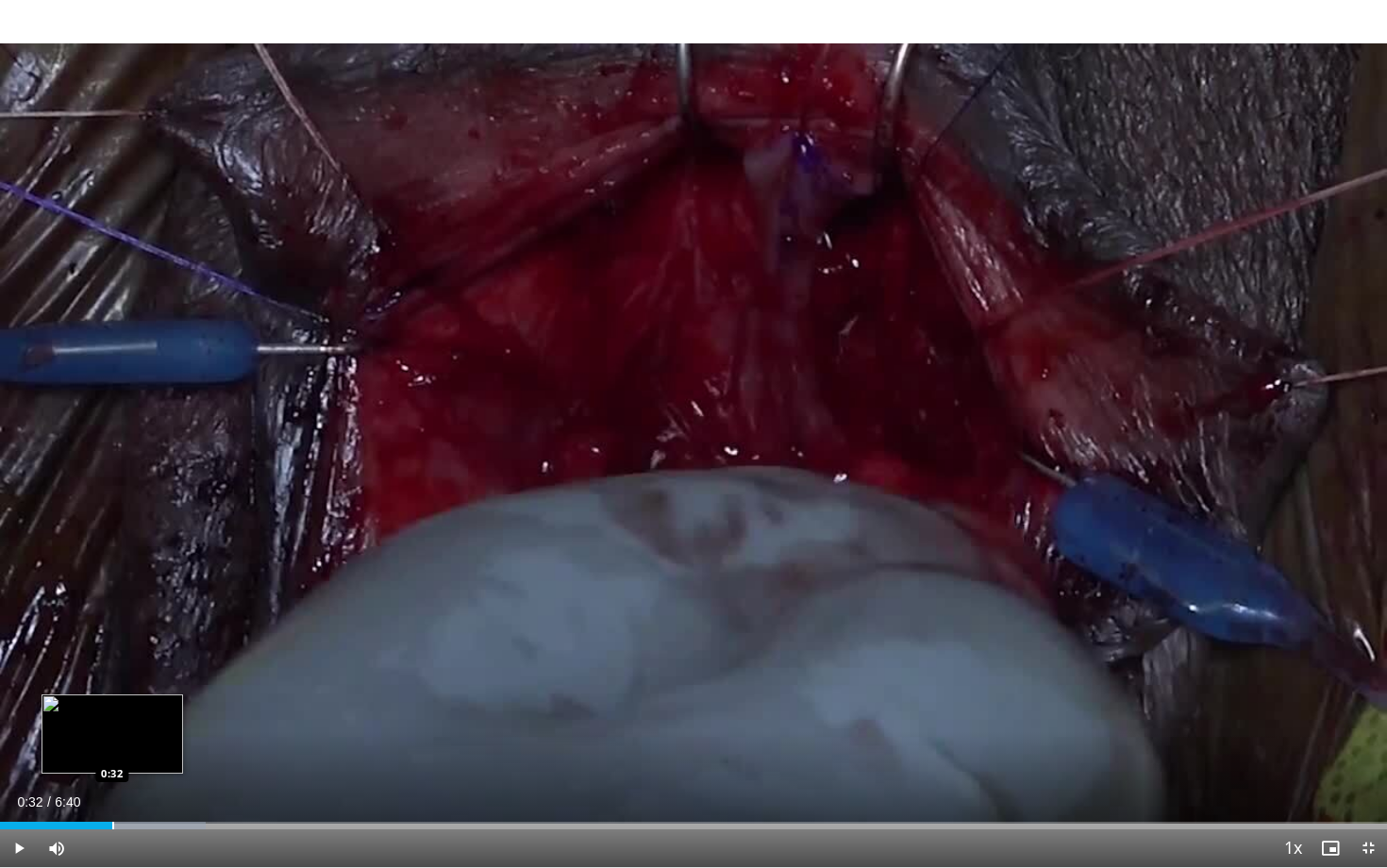 click at bounding box center (113, 826) 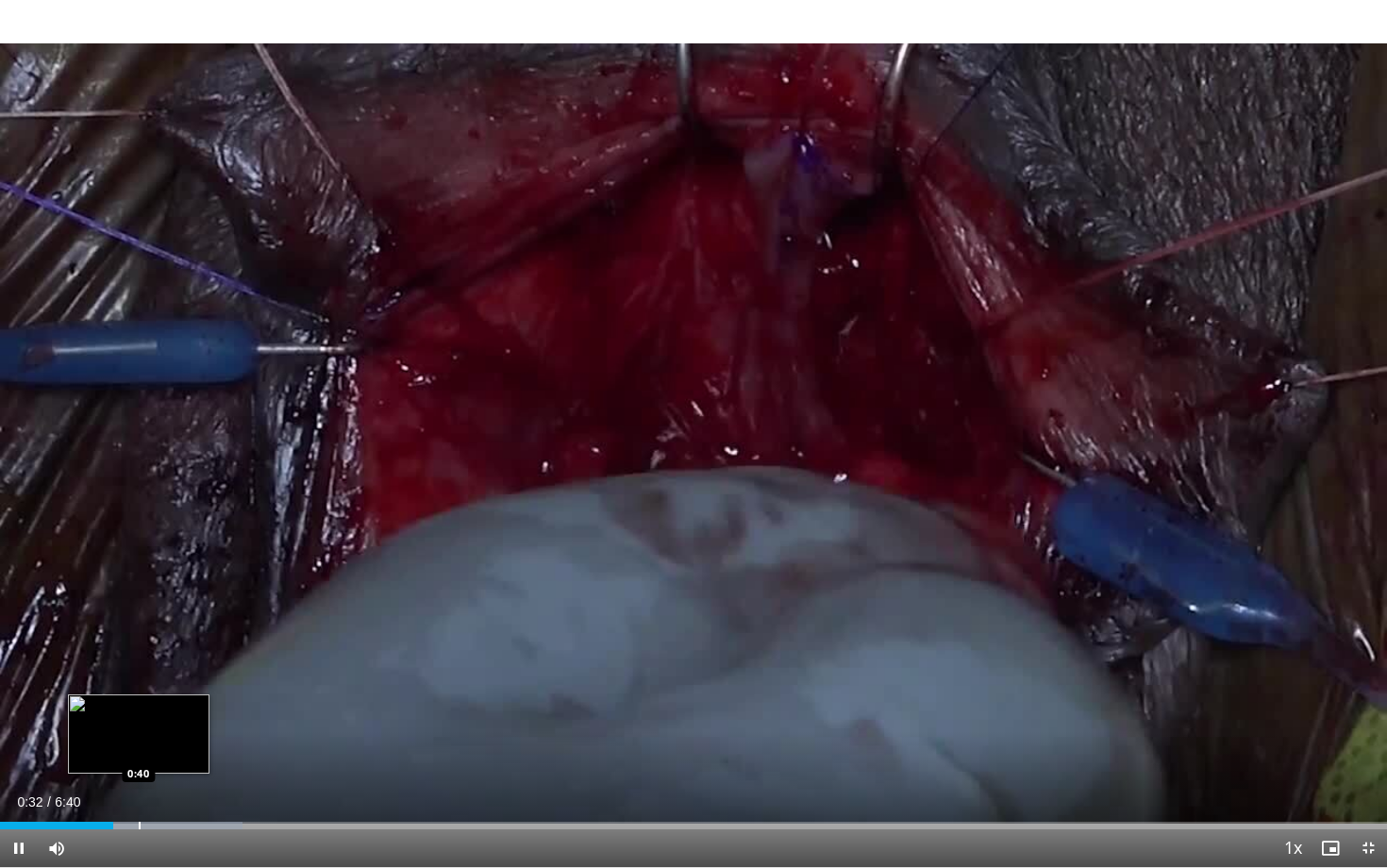 click at bounding box center (140, 826) 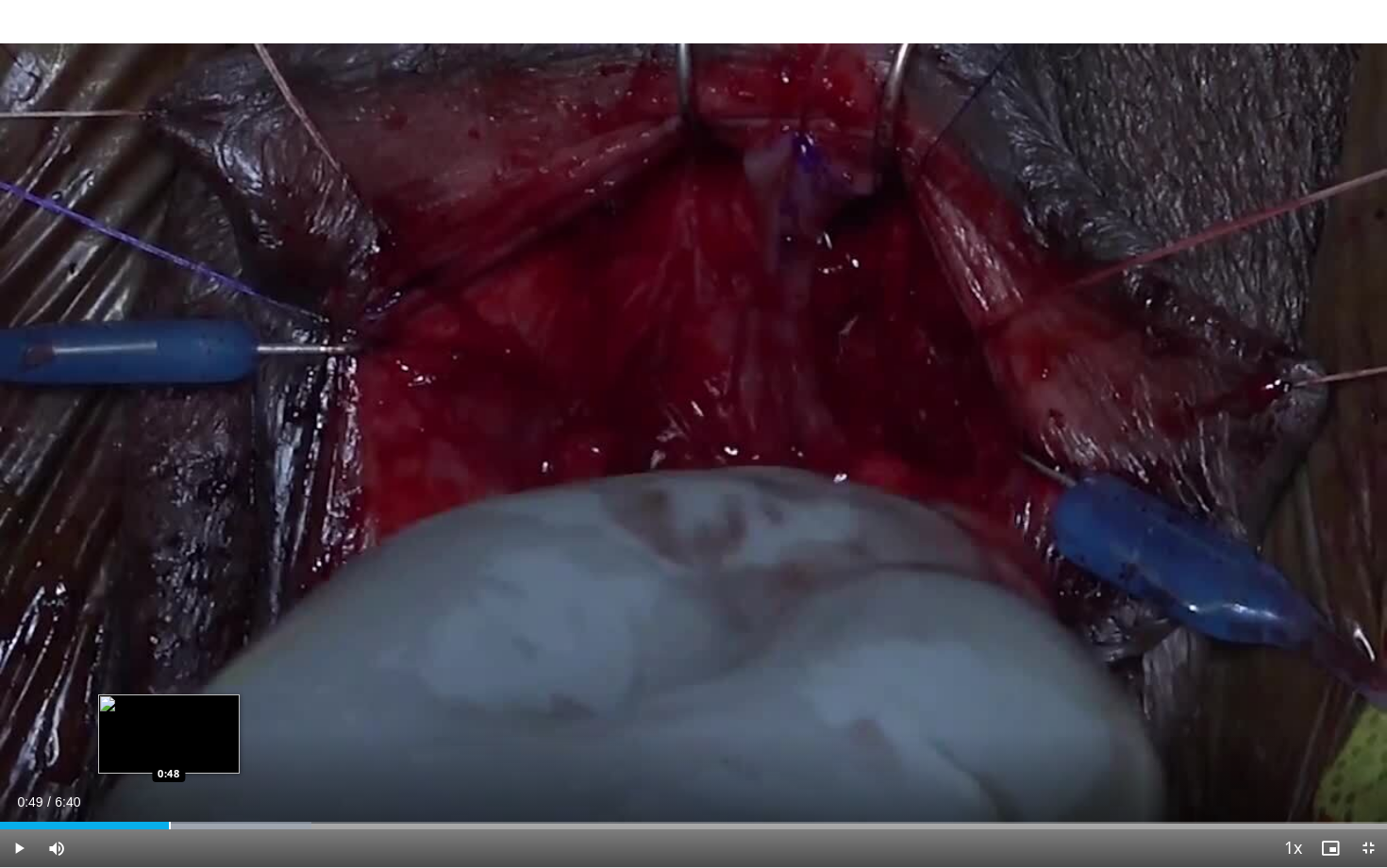 click at bounding box center [170, 826] 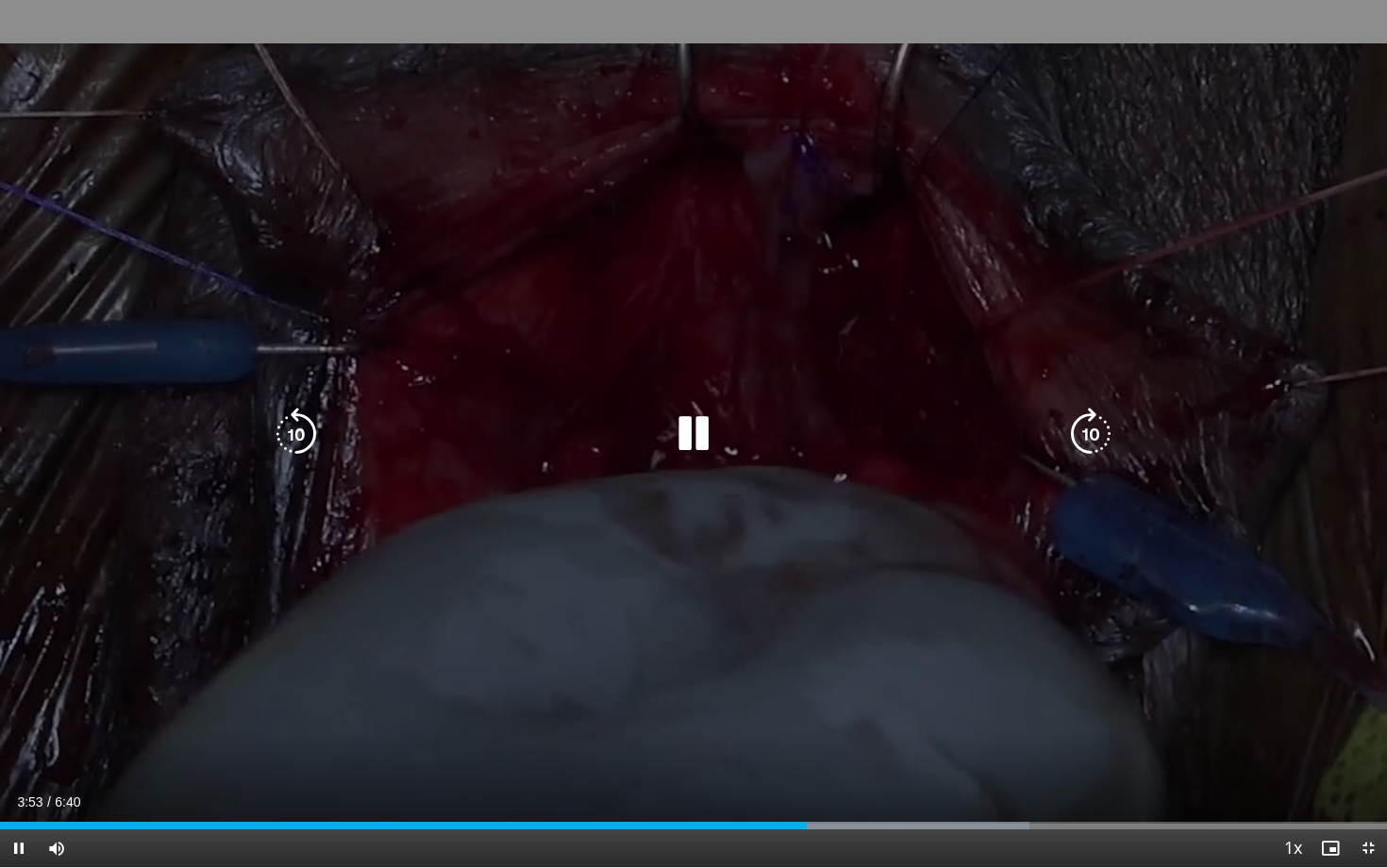 click on "10 seconds
Tap to unmute" at bounding box center [694, 433] 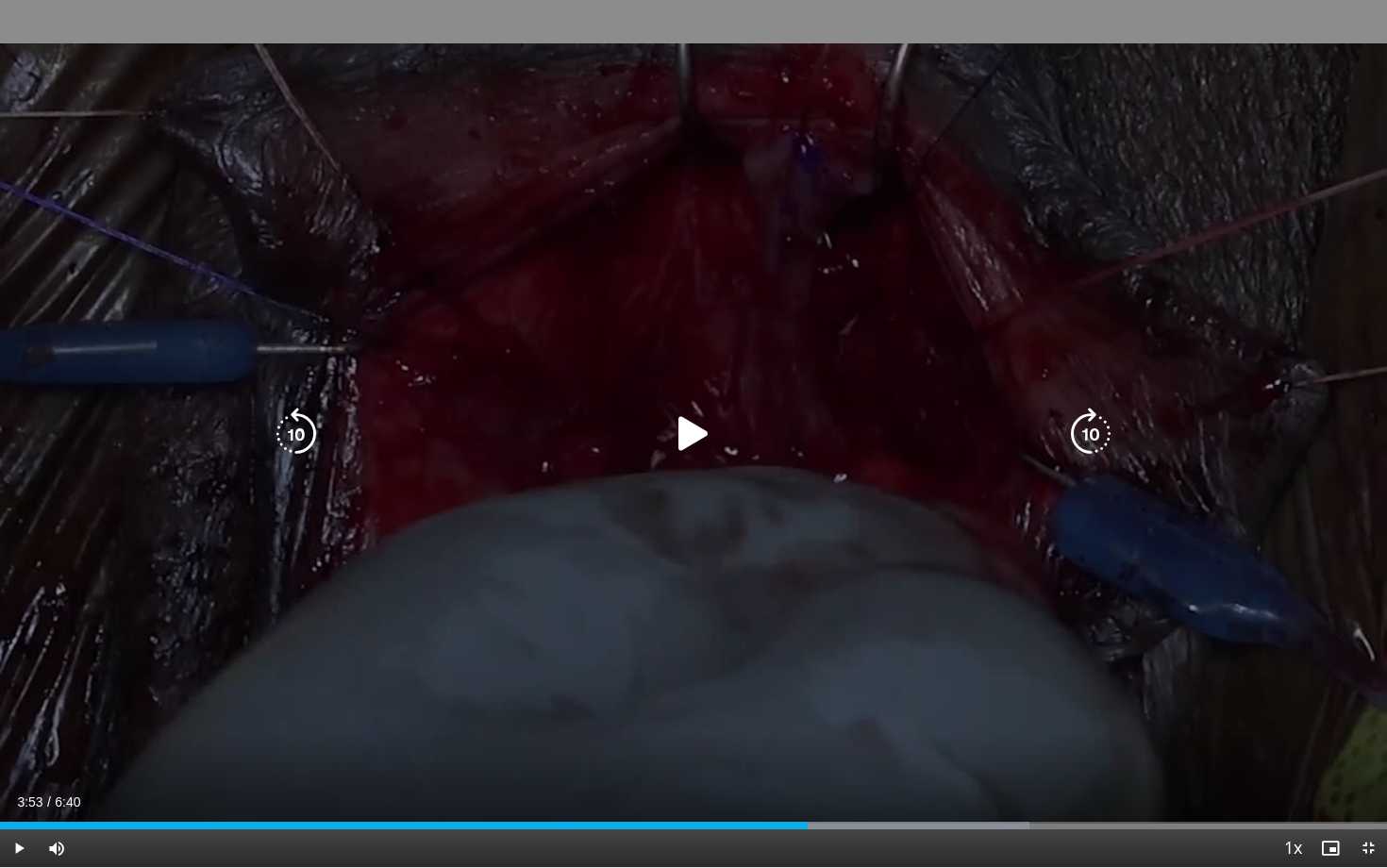 click on "10 seconds
Tap to unmute" at bounding box center [694, 433] 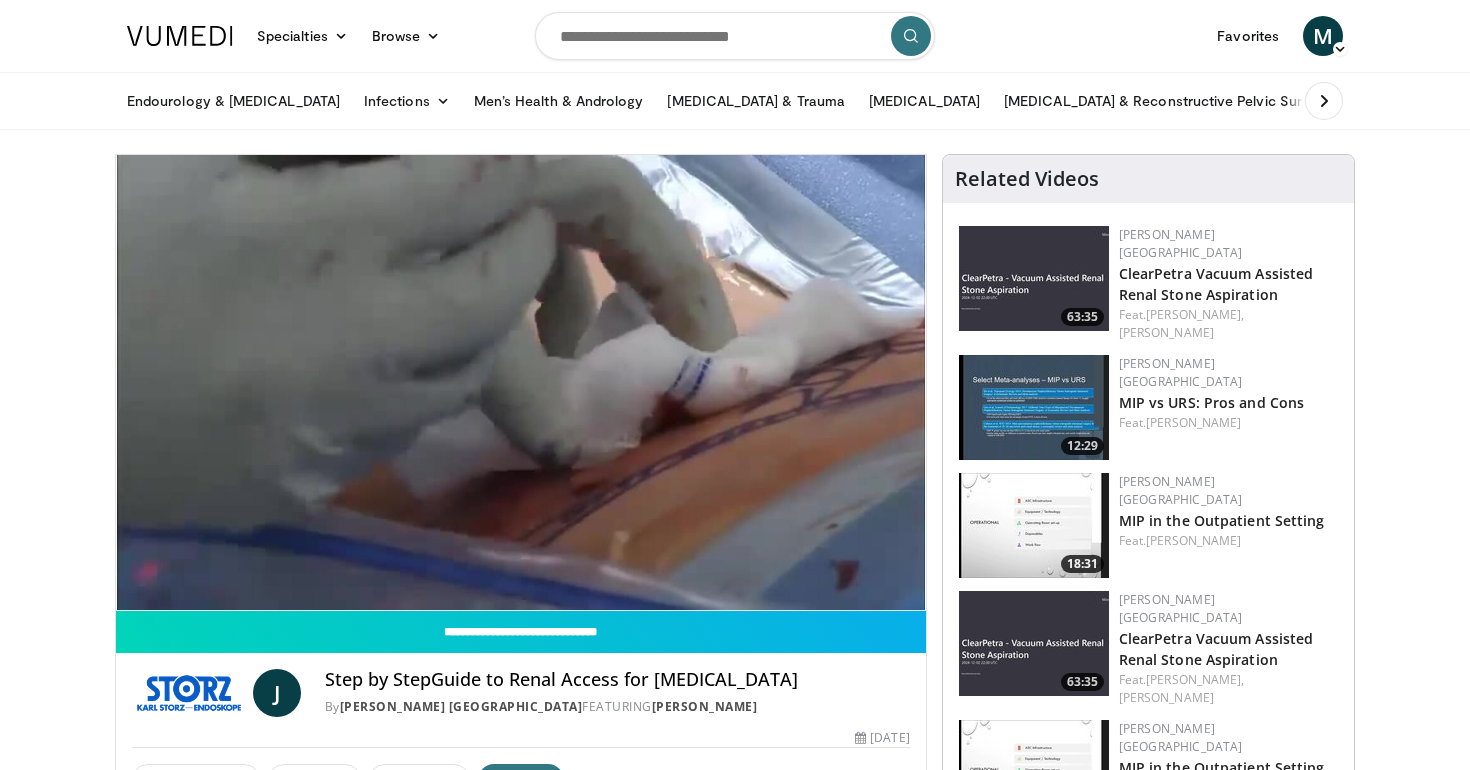 scroll, scrollTop: 0, scrollLeft: 0, axis: both 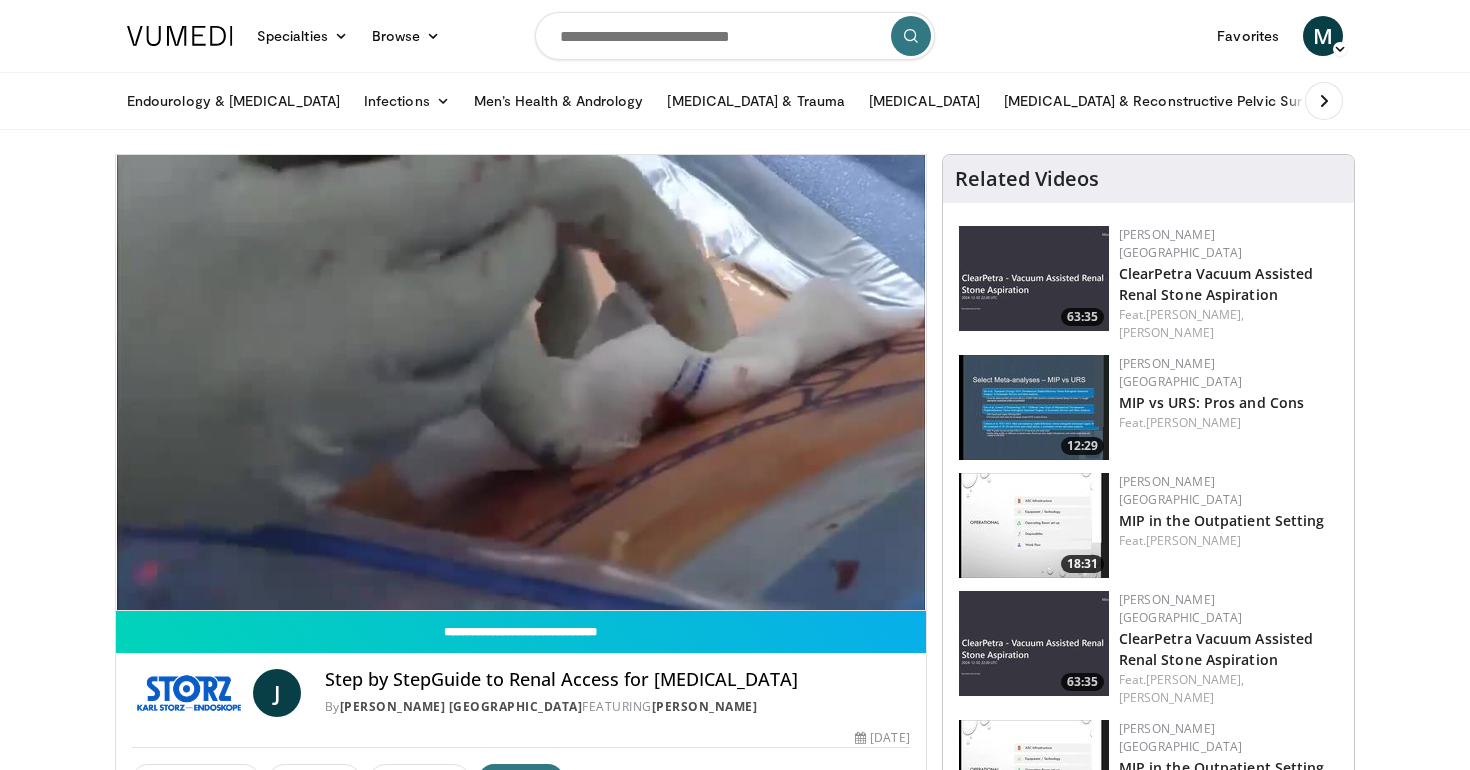 click at bounding box center [735, 36] 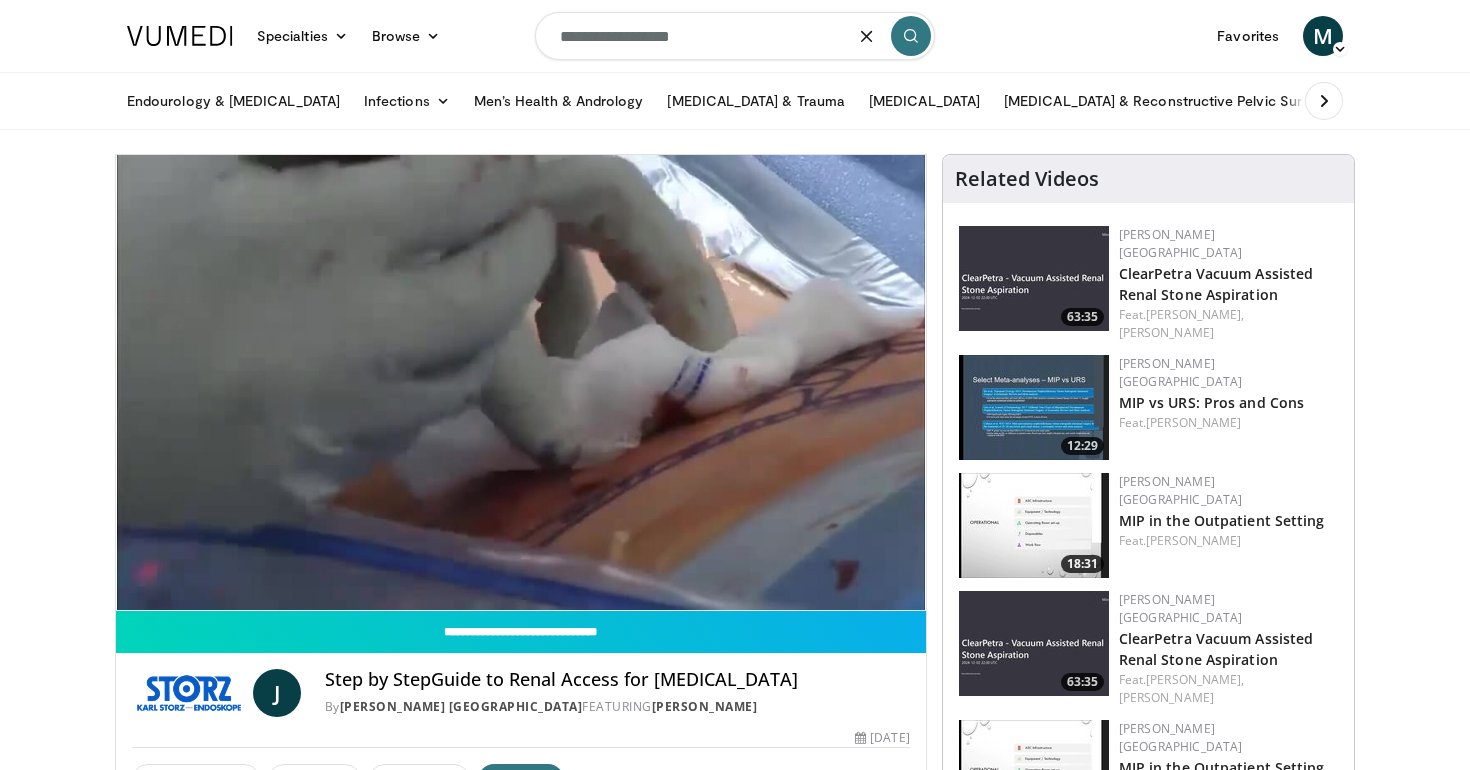 type on "**********" 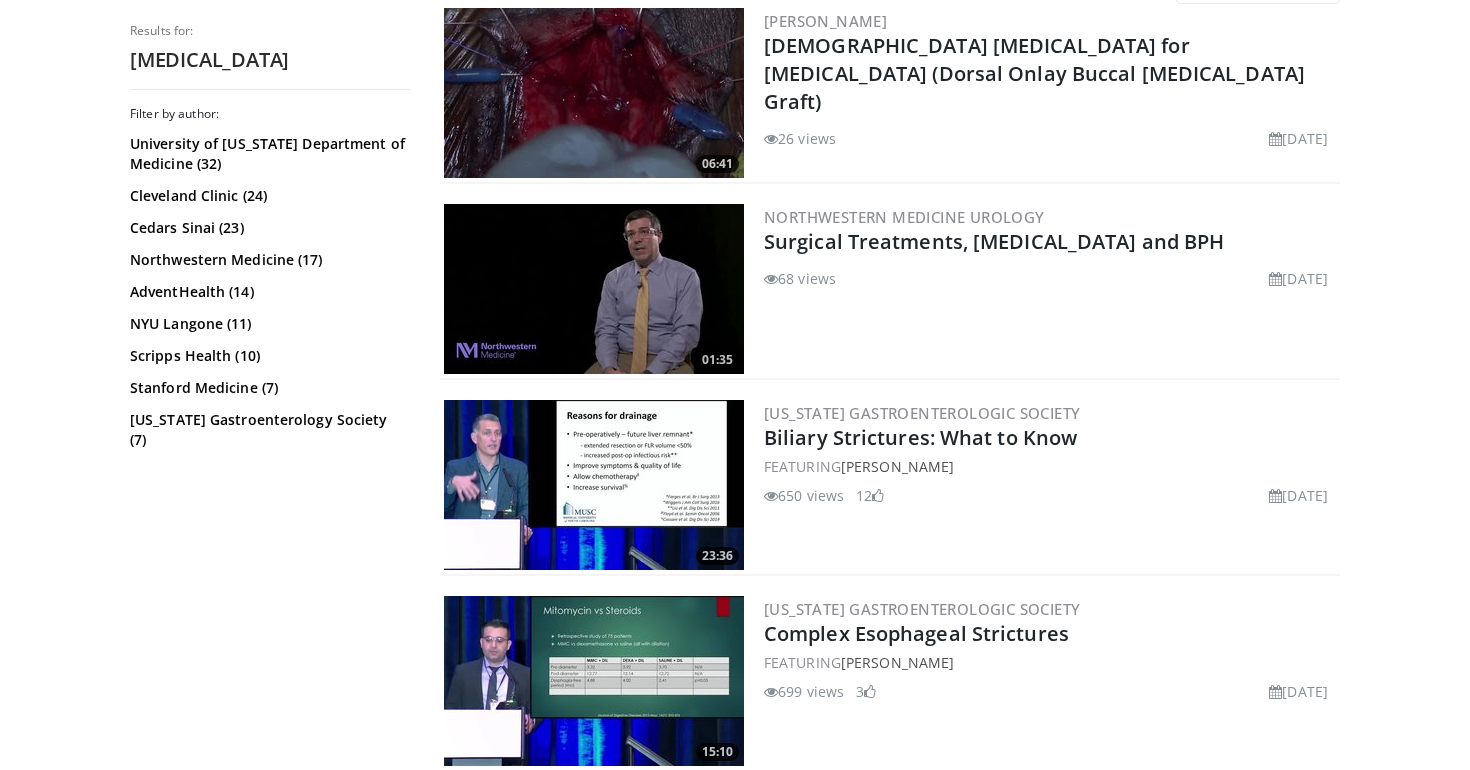 scroll, scrollTop: 0, scrollLeft: 0, axis: both 